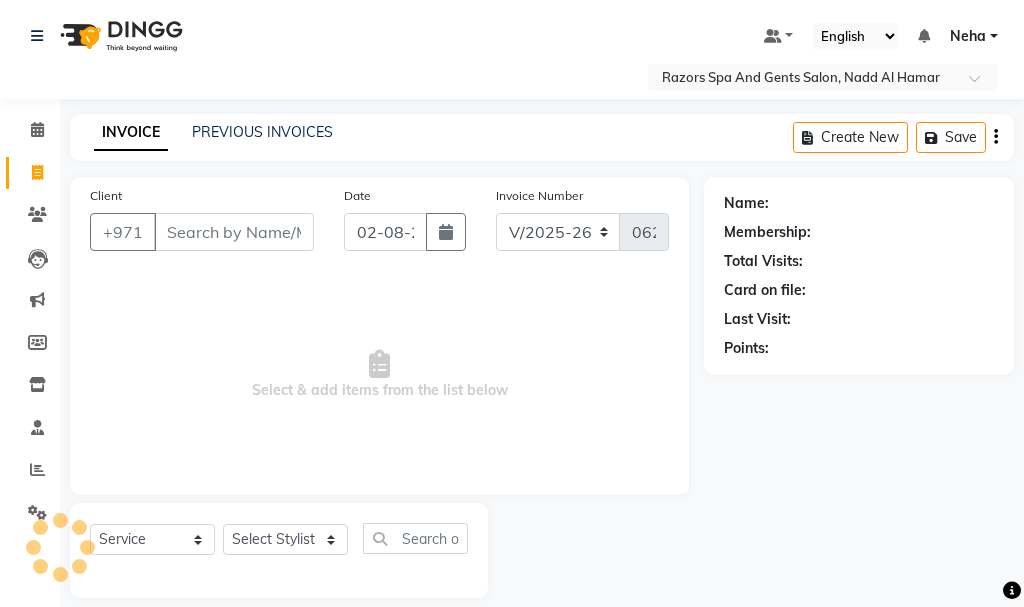 select on "8419" 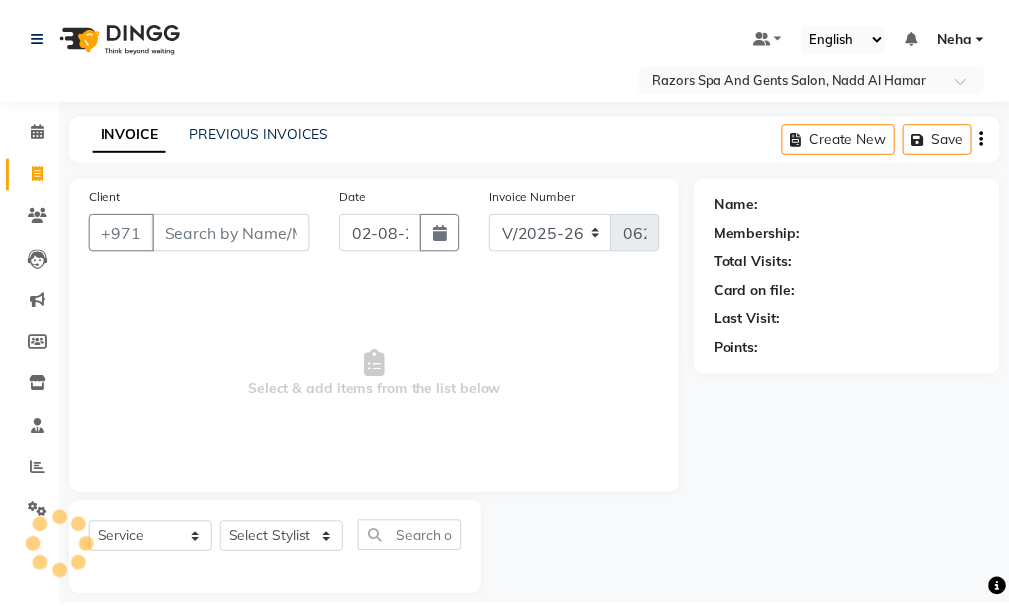 scroll, scrollTop: 21, scrollLeft: 0, axis: vertical 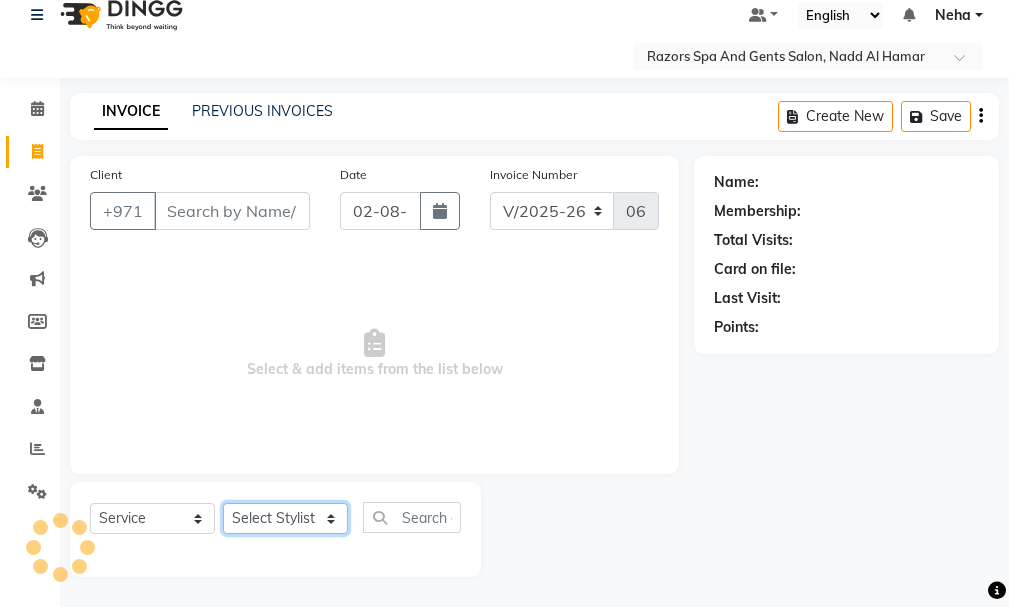 click on "Select Stylist" 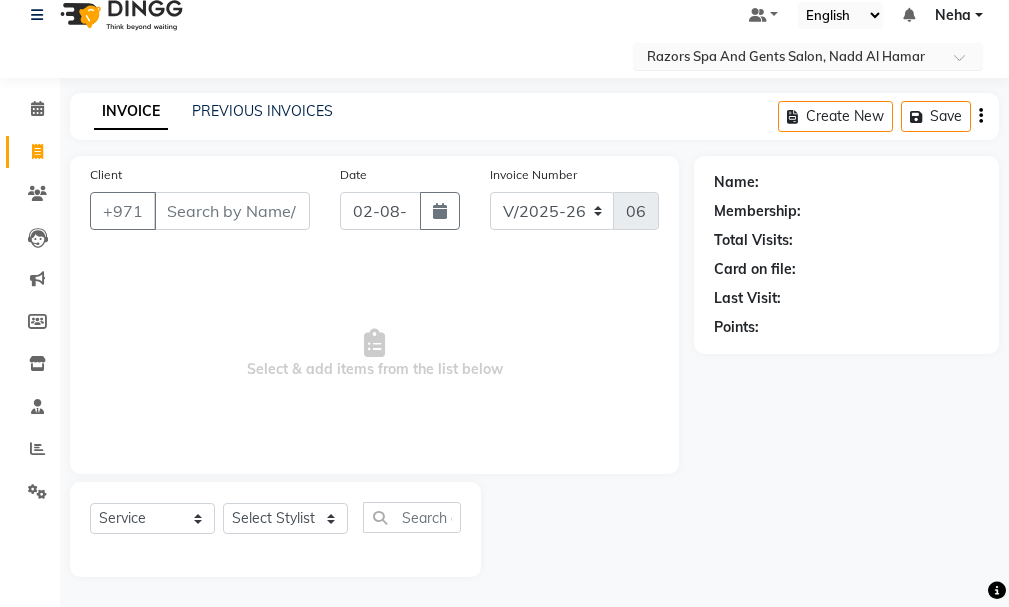 click on "Razors Spa And Gents Salon, Nadd Al Hamar" at bounding box center (786, 56) 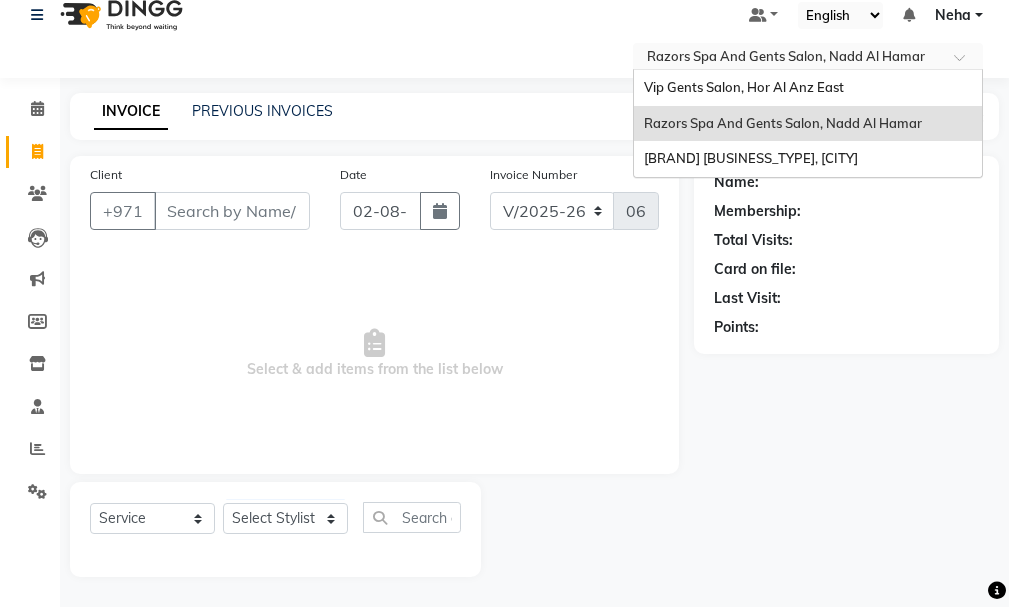 click on "Vip Gents Salon, Hor Al Anz East" at bounding box center (744, 87) 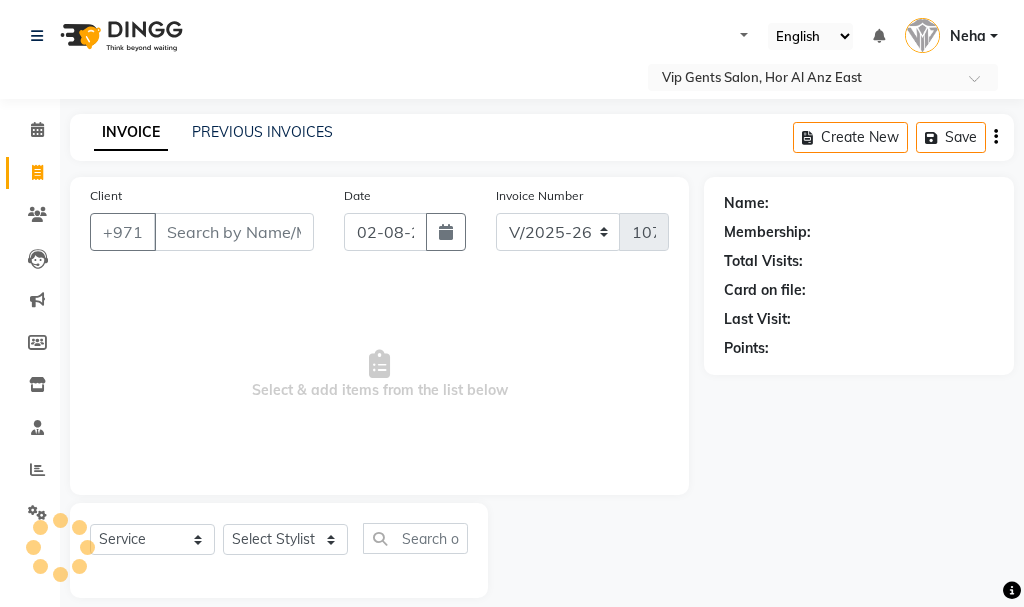 select on "8415" 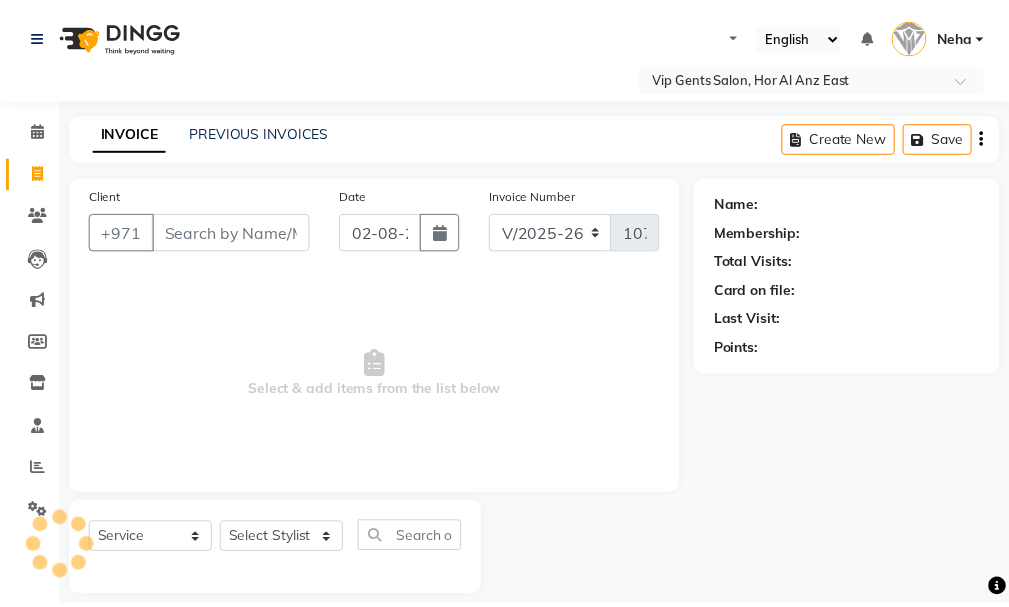 scroll, scrollTop: 0, scrollLeft: 0, axis: both 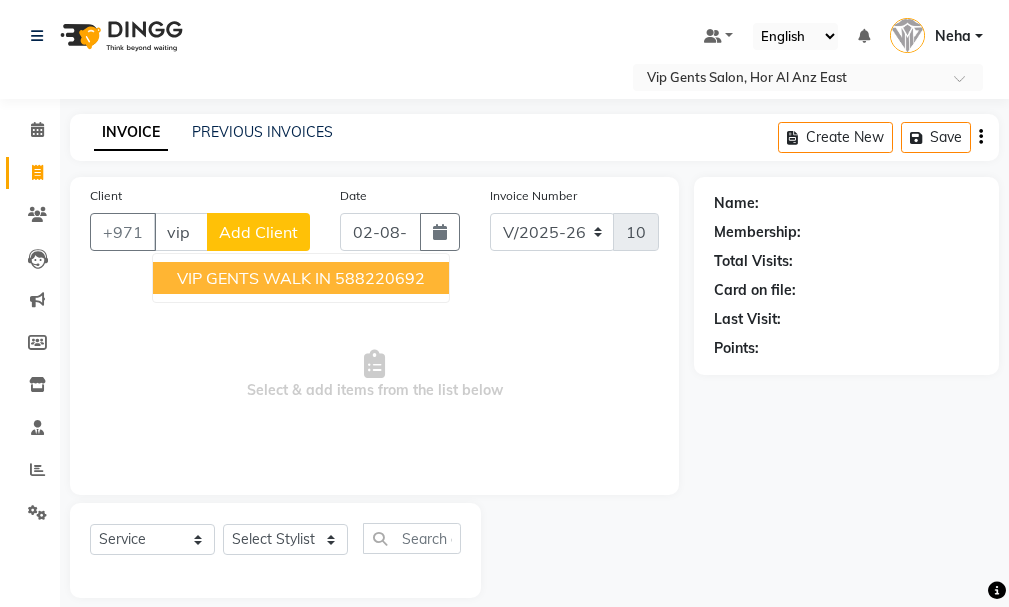 click on "VIP GENTS WALK IN" at bounding box center [254, 278] 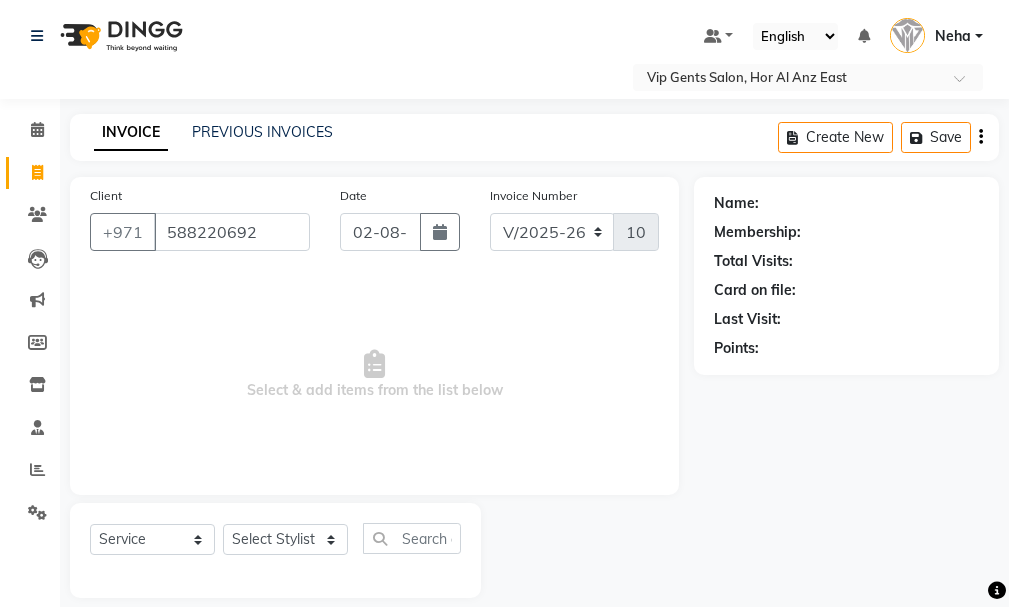 type on "588220692" 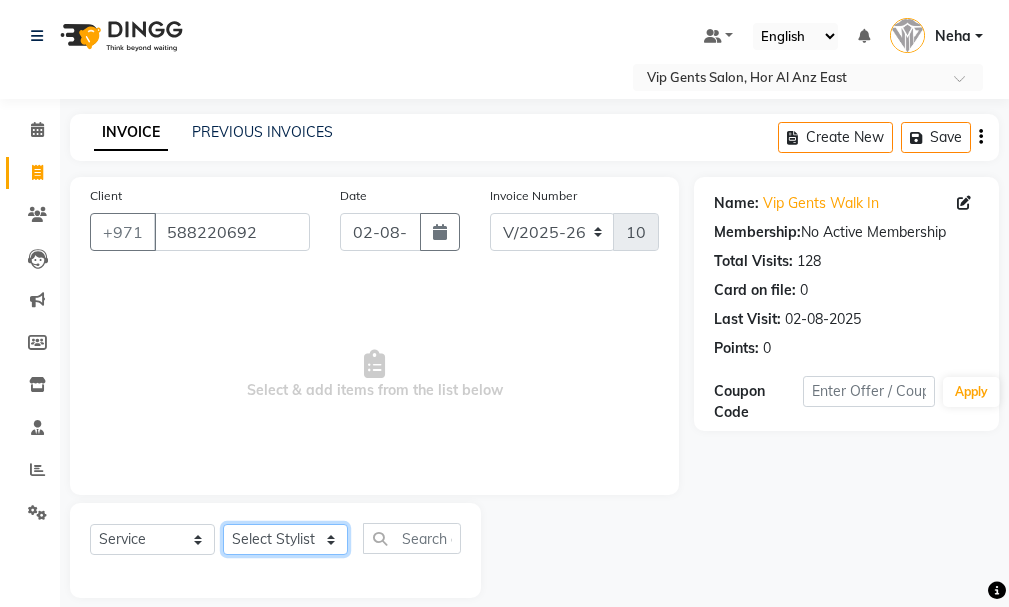 click on "Select Stylist AHMED MOHAMED MOHAMED ELKHODARY ABDELHAMID Ali Rana Allauddin Anwar Ali Ameen Ayoub Lakhbizi Jairah Mr. Mohannad Neha Nelson Ricalyn Colcol Riffat Magdy Taufeeq Anwar Ali Tauseef  Akhilaque Zoya Bhatti." 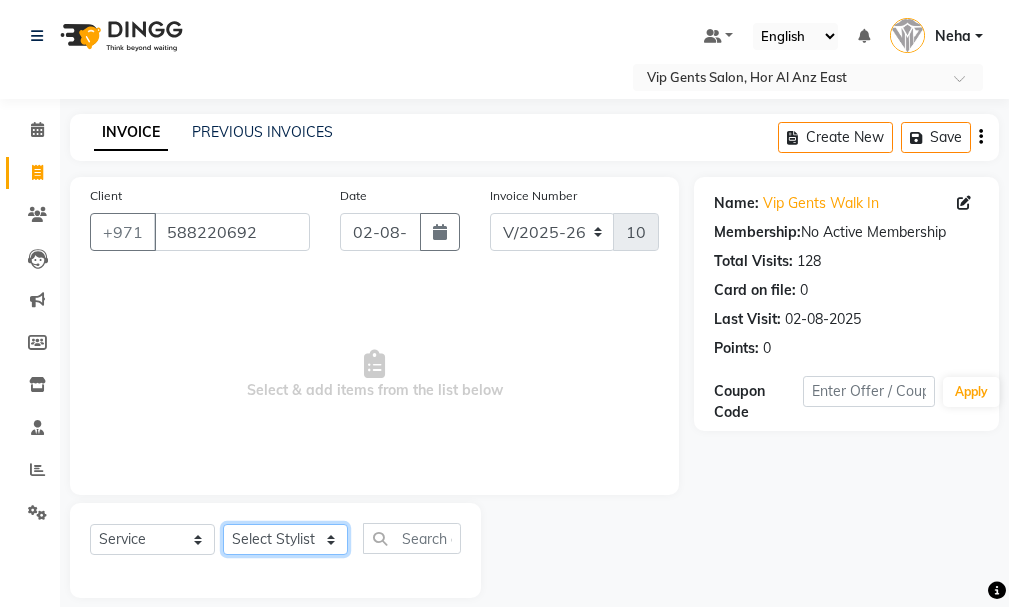 select on "81344" 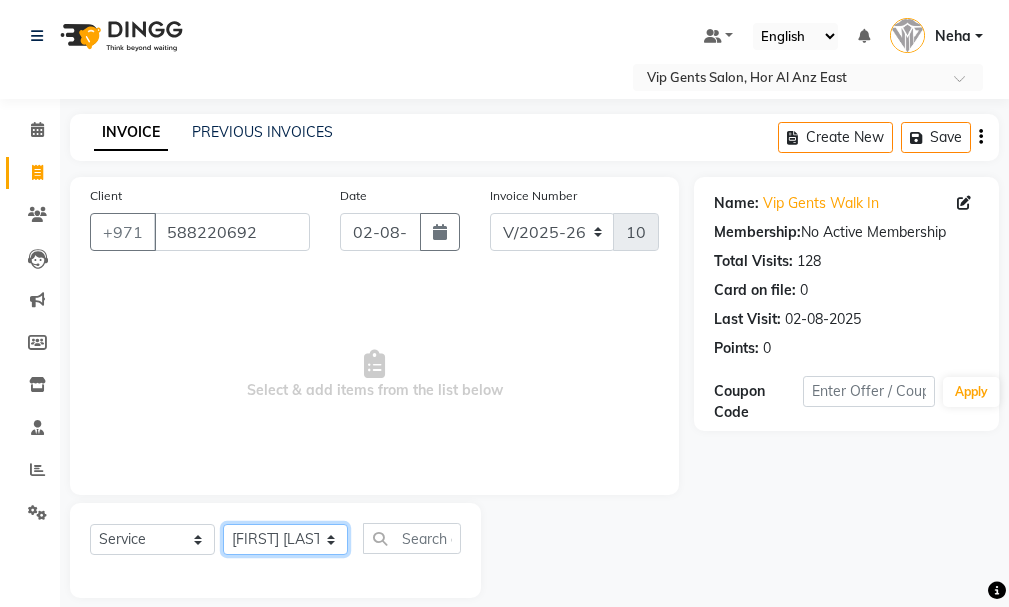 click on "Select Stylist AHMED MOHAMED MOHAMED ELKHODARY ABDELHAMID Ali Rana Allauddin Anwar Ali Ameen Ayoub Lakhbizi Jairah Mr. Mohannad Neha Nelson Ricalyn Colcol Riffat Magdy Taufeeq Anwar Ali Tauseef  Akhilaque Zoya Bhatti." 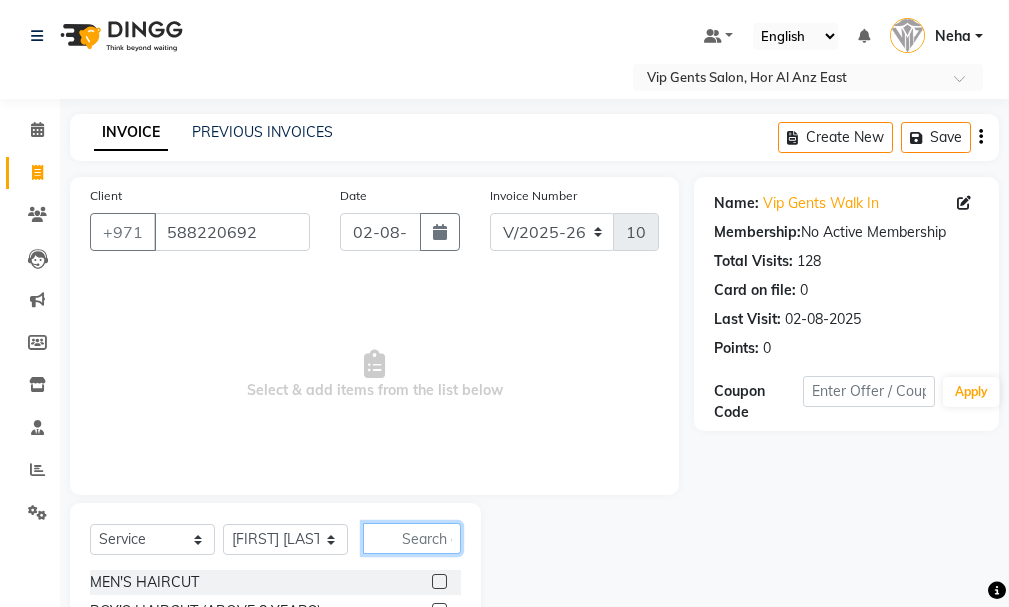 click 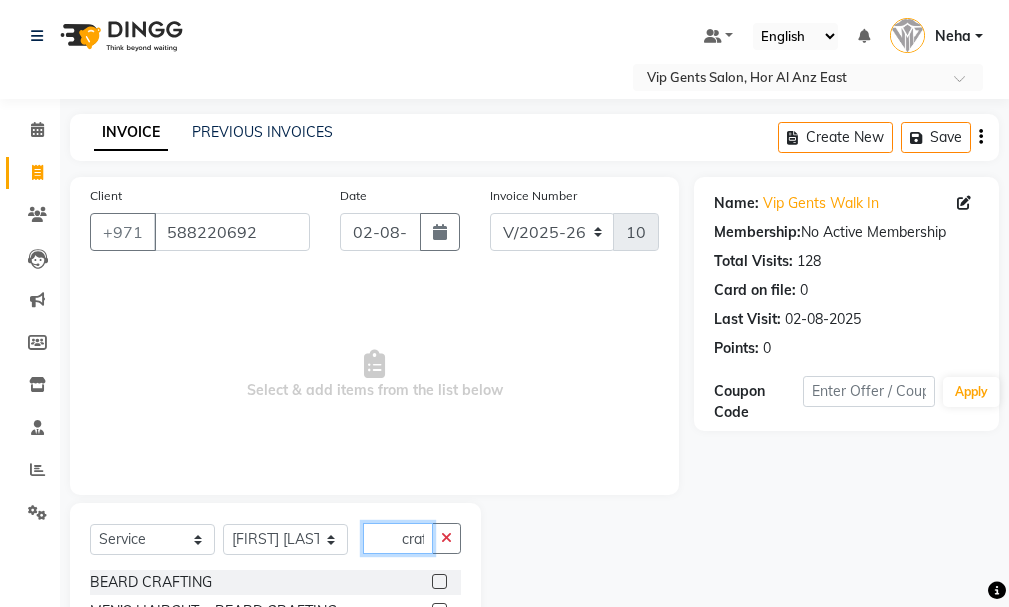 scroll, scrollTop: 0, scrollLeft: 1, axis: horizontal 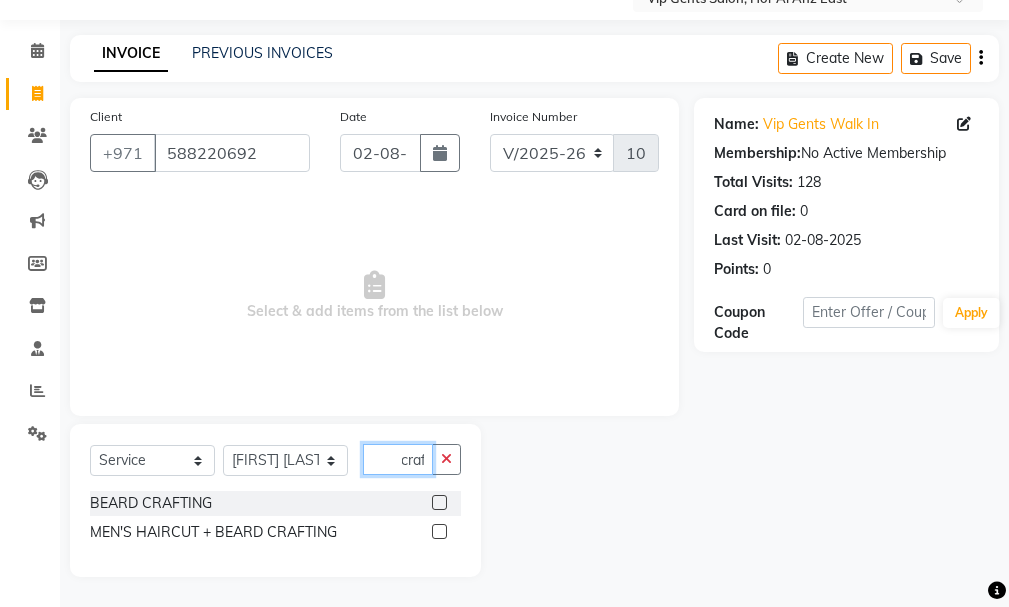 type on "craf" 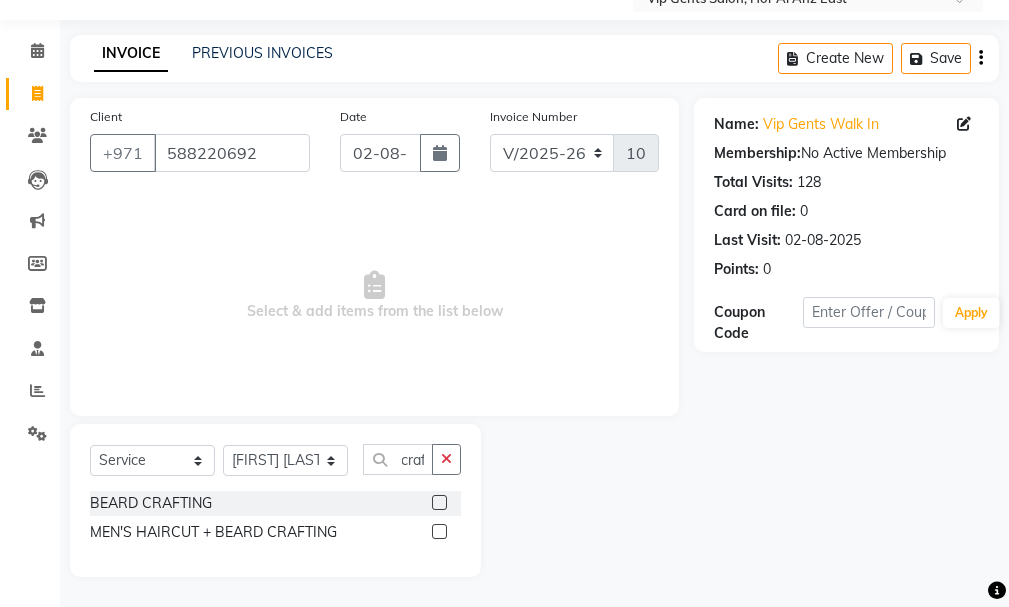 scroll, scrollTop: 0, scrollLeft: 0, axis: both 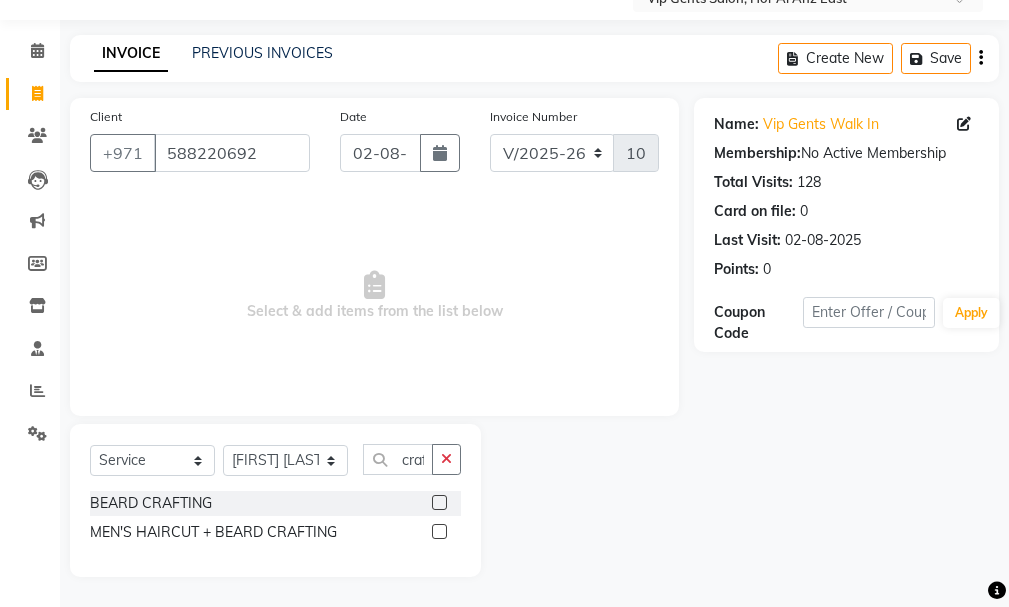 click on "MEN'S HAIRCUT + BEARD CRAFTING" 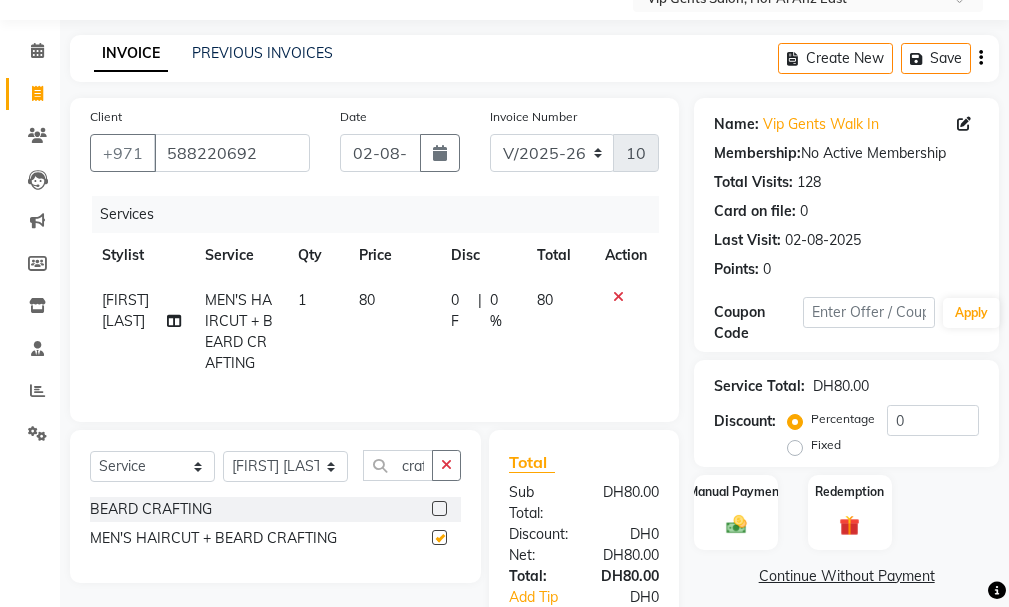 checkbox on "false" 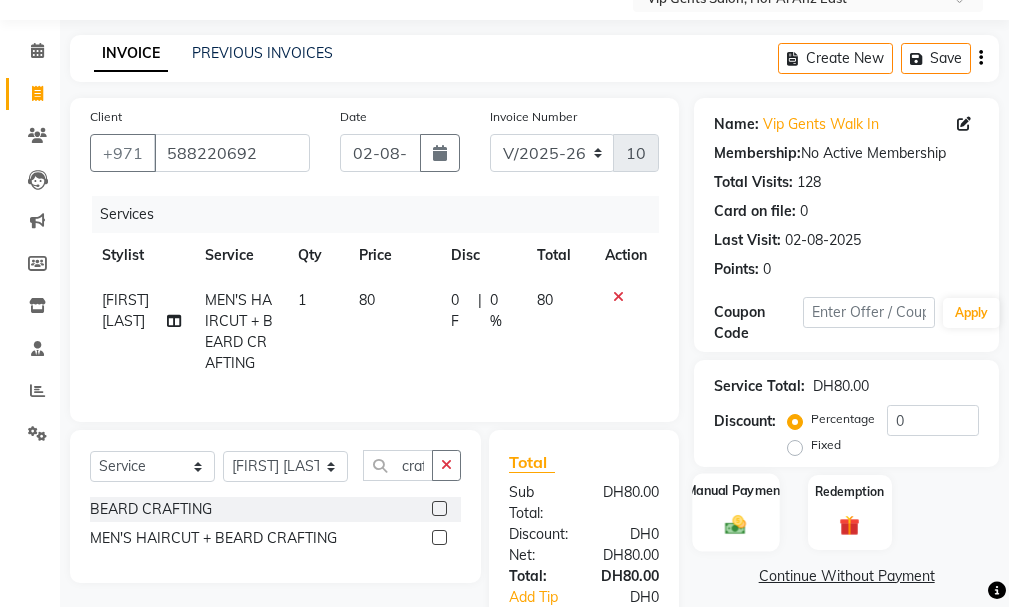 click on "Manual Payment" 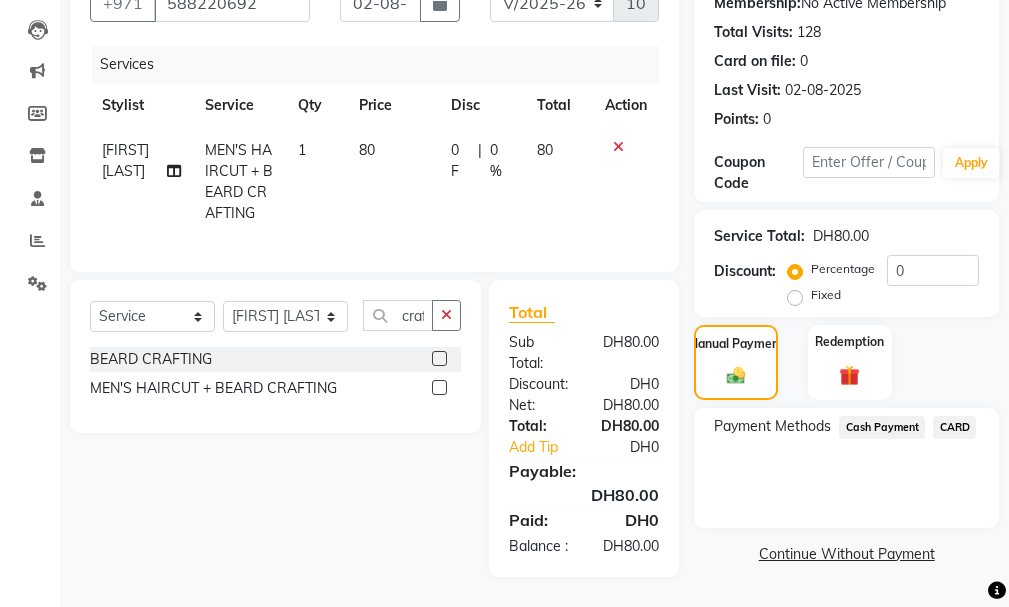scroll, scrollTop: 265, scrollLeft: 0, axis: vertical 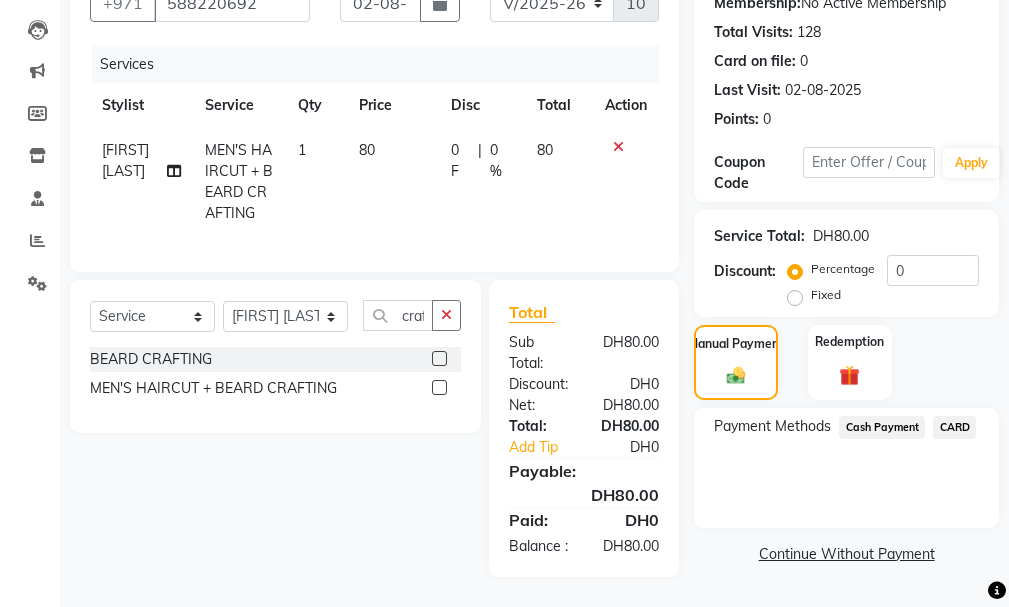 click on "Cash Payment" 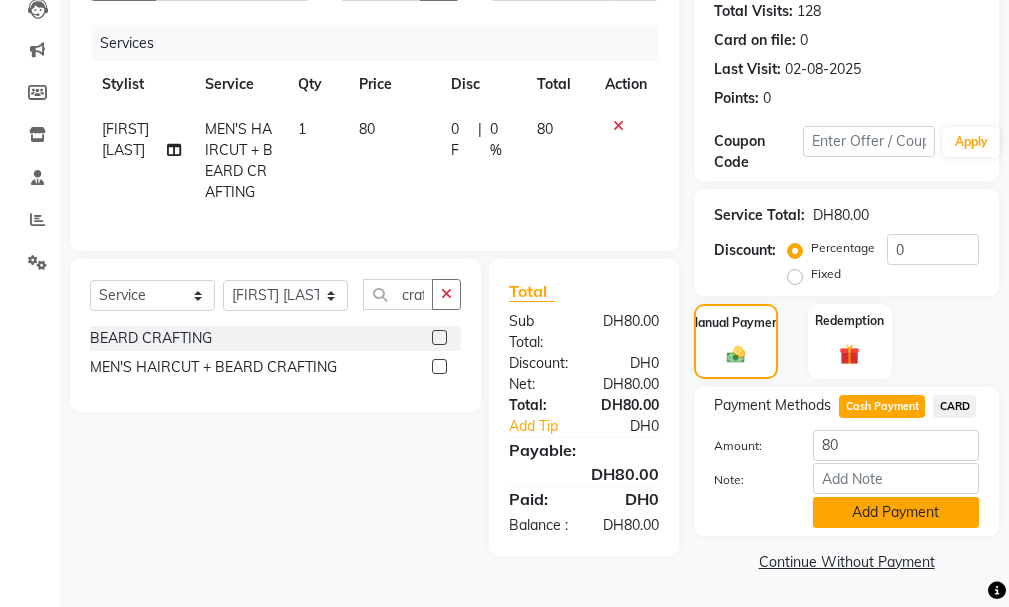 click on "Add Payment" 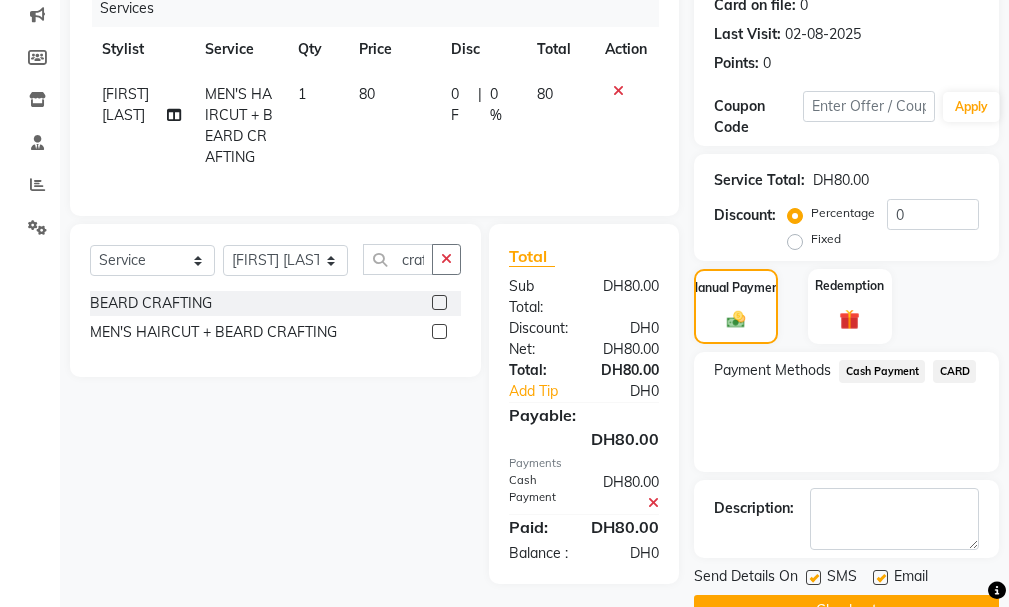scroll, scrollTop: 334, scrollLeft: 0, axis: vertical 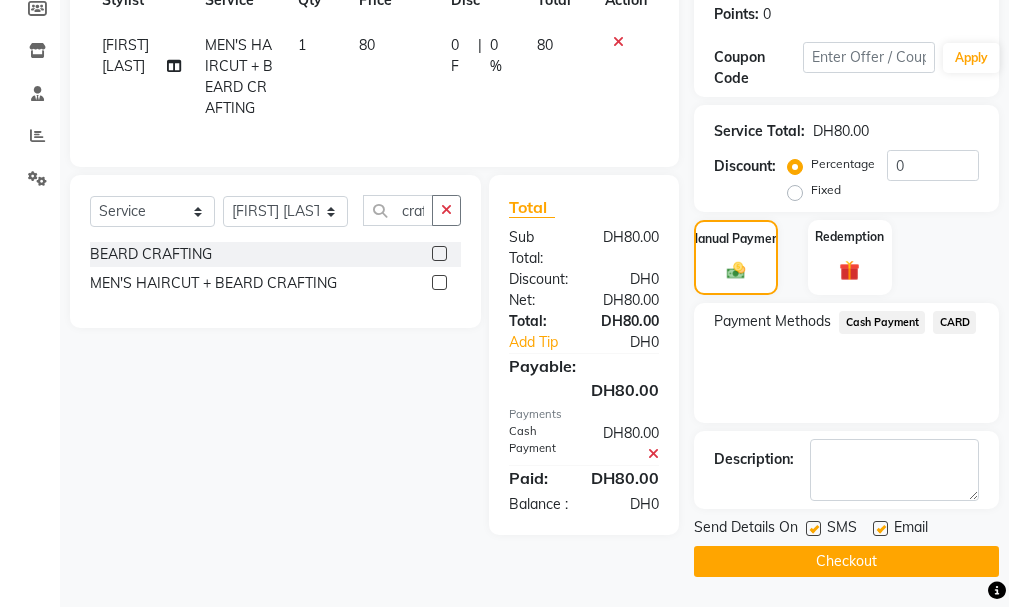click on "Checkout" 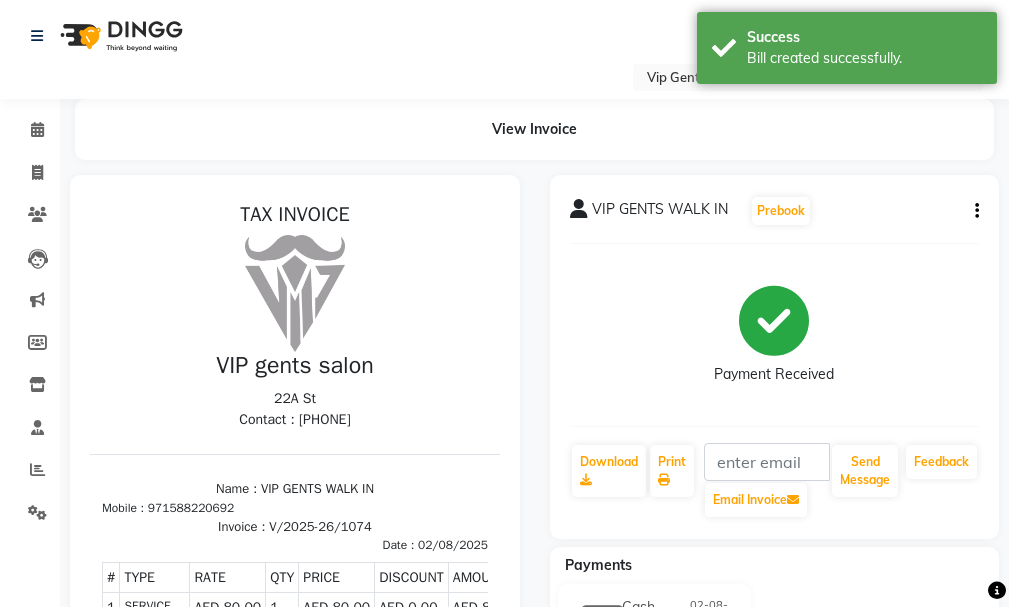 scroll, scrollTop: 0, scrollLeft: 0, axis: both 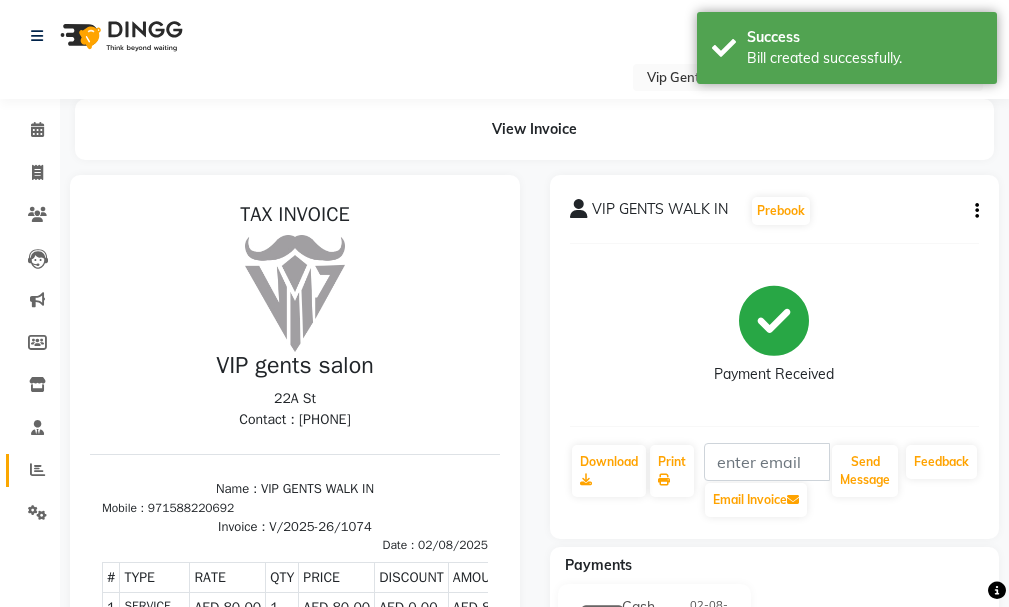 click 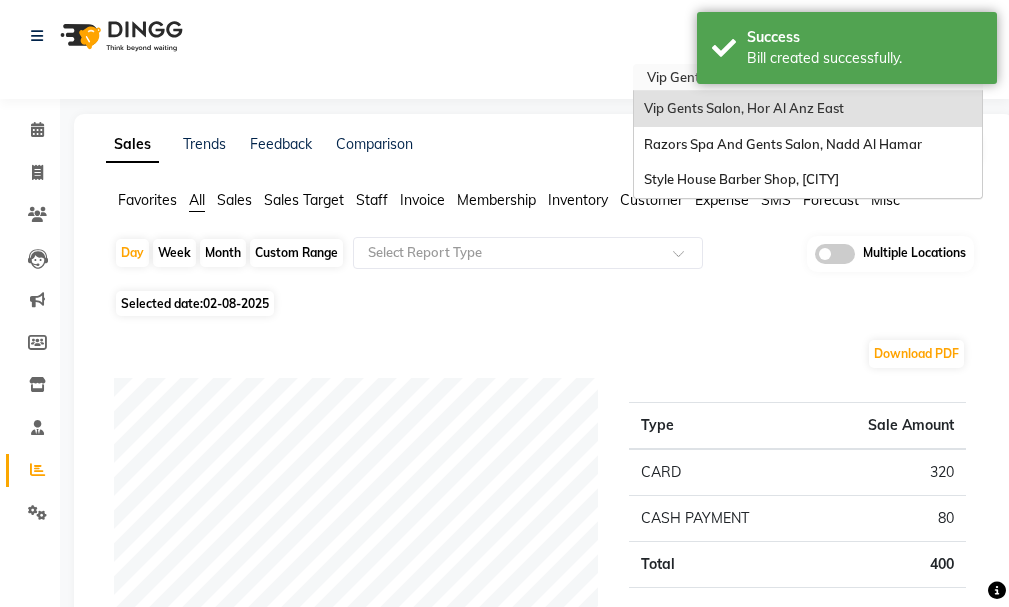 click at bounding box center [788, 79] 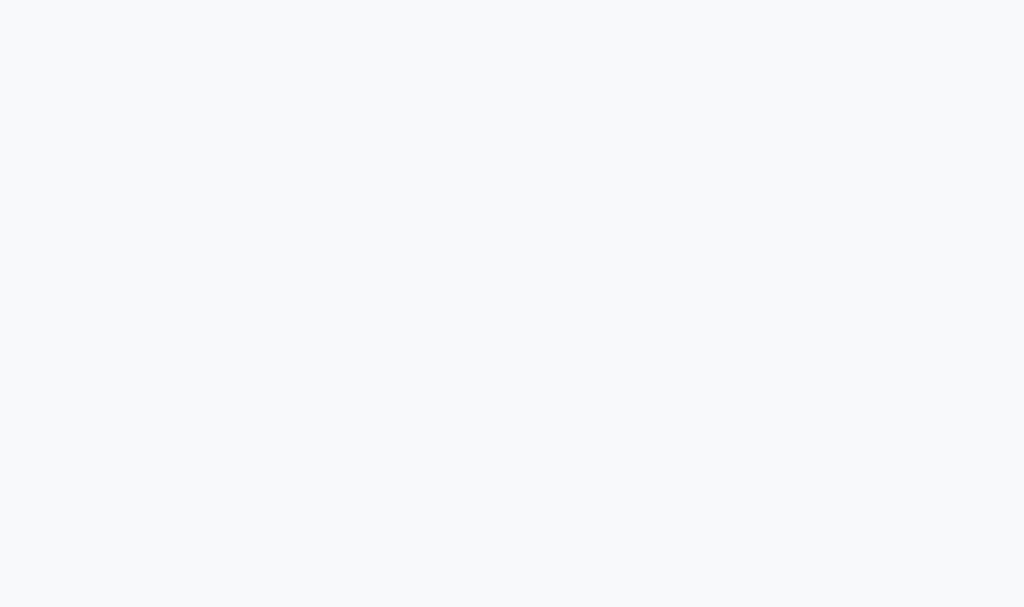 scroll, scrollTop: 0, scrollLeft: 0, axis: both 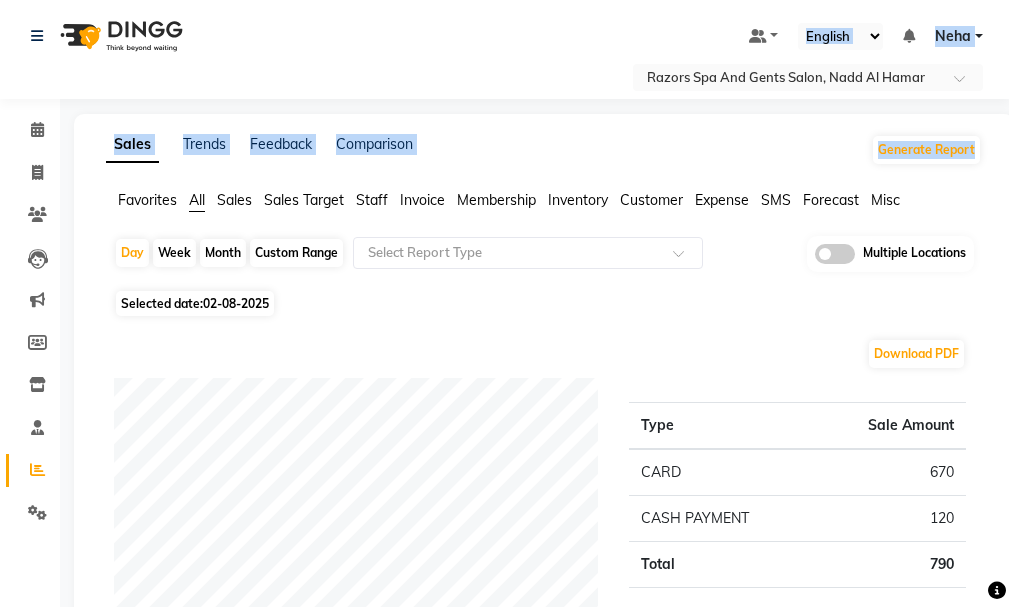 drag, startPoint x: 1009, startPoint y: 105, endPoint x: 1011, endPoint y: 143, distance: 38.052597 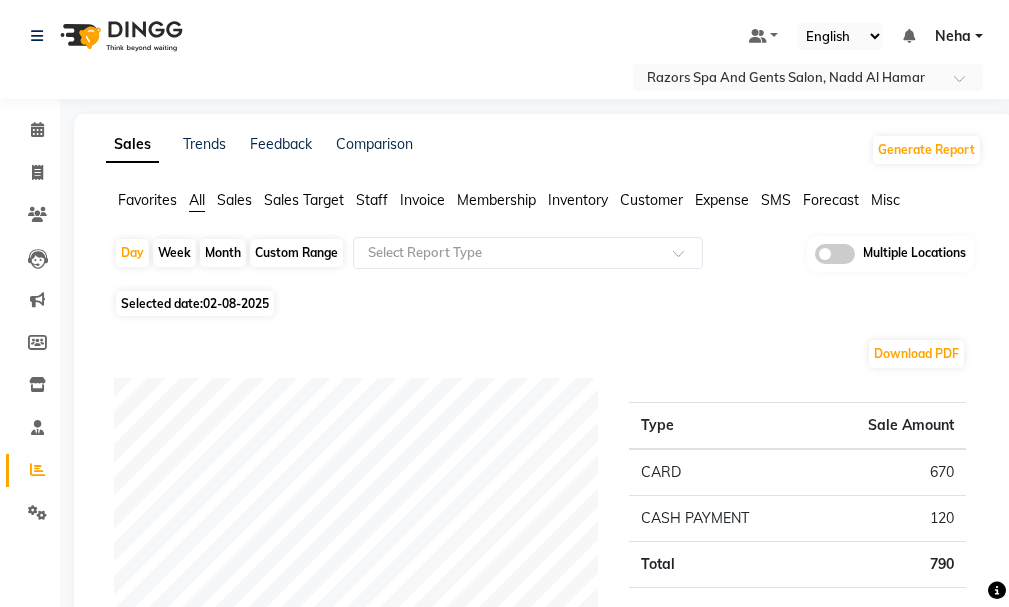 click on "Download PDF" 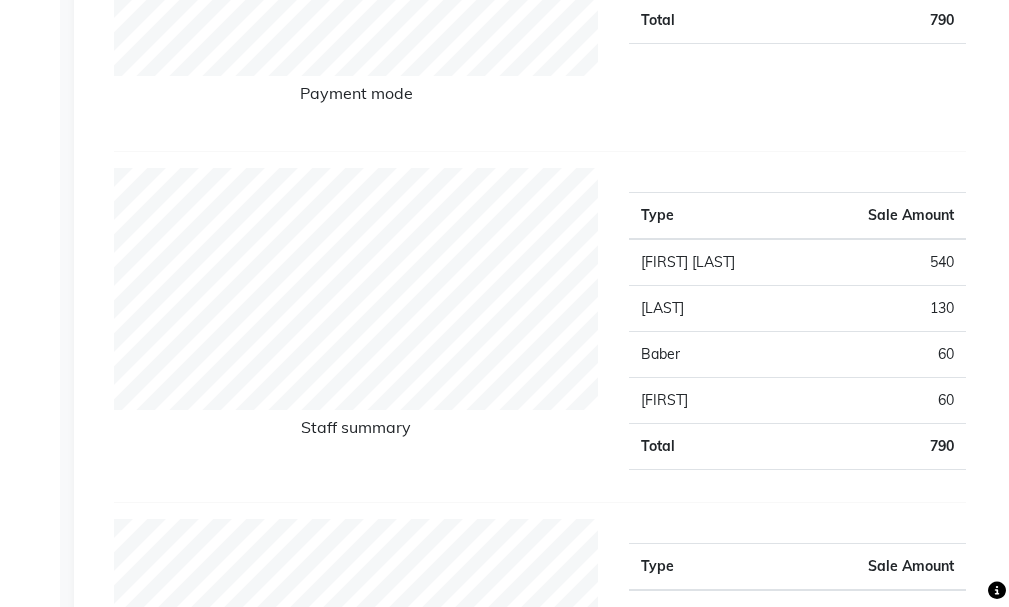scroll, scrollTop: 555, scrollLeft: 0, axis: vertical 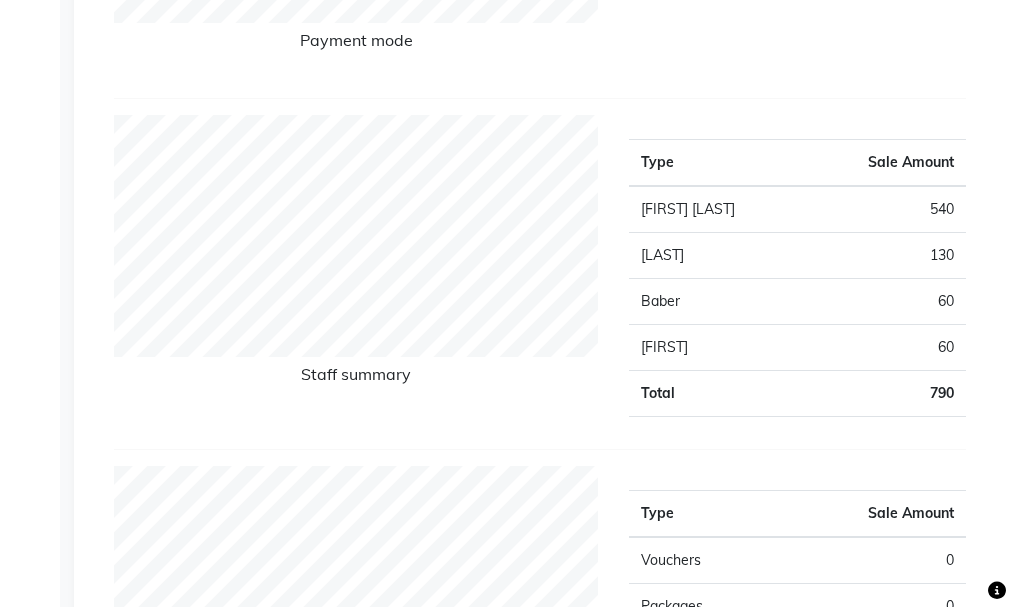 drag, startPoint x: 1011, startPoint y: 213, endPoint x: 946, endPoint y: 91, distance: 138.2353 